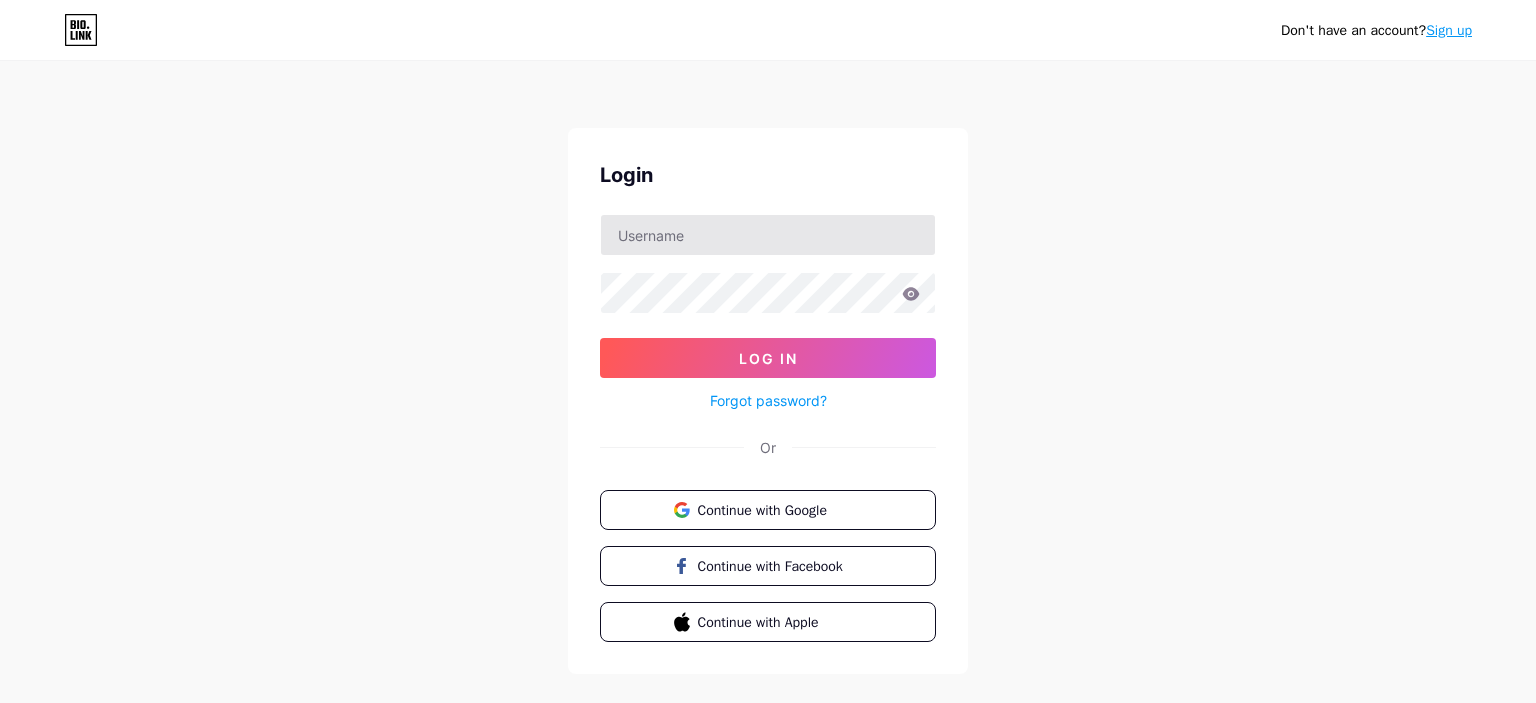 scroll, scrollTop: 0, scrollLeft: 0, axis: both 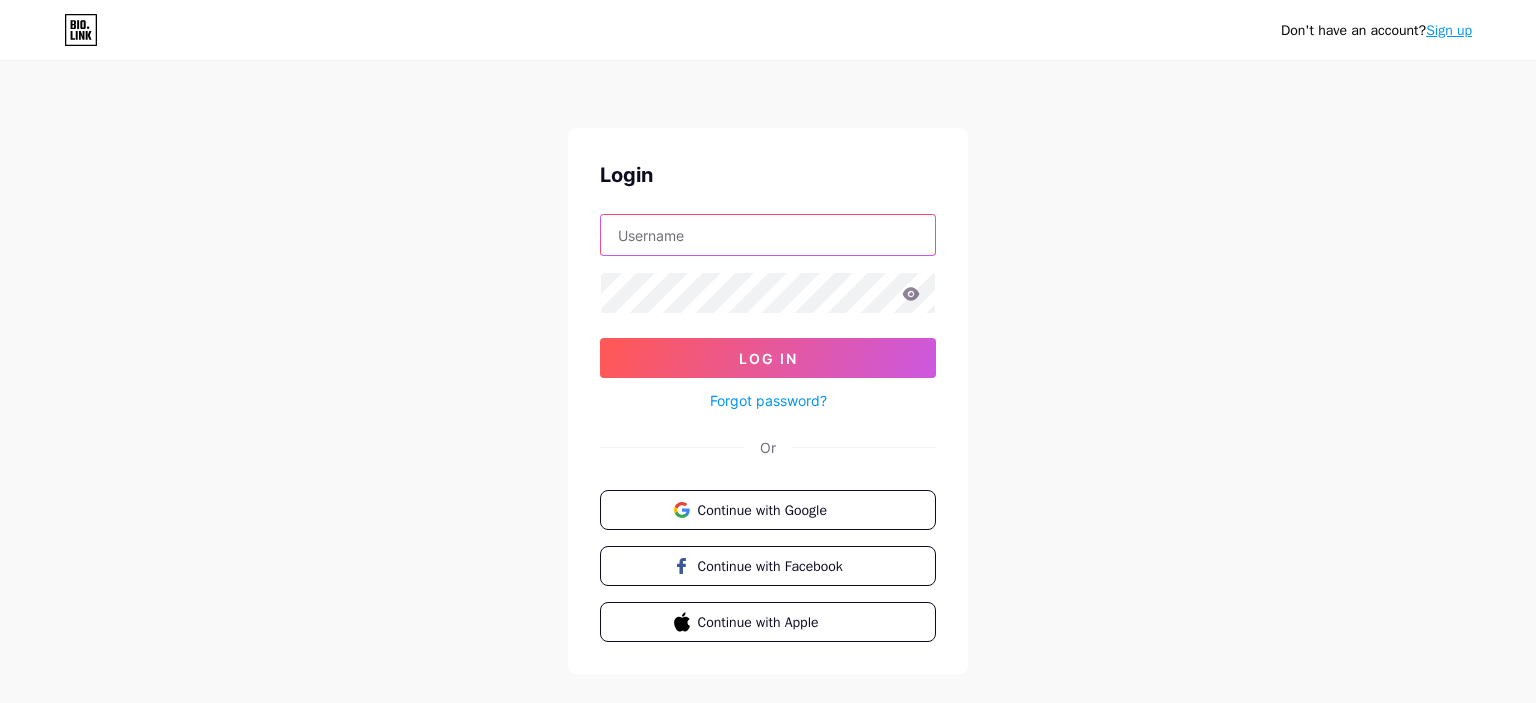 click at bounding box center [768, 235] 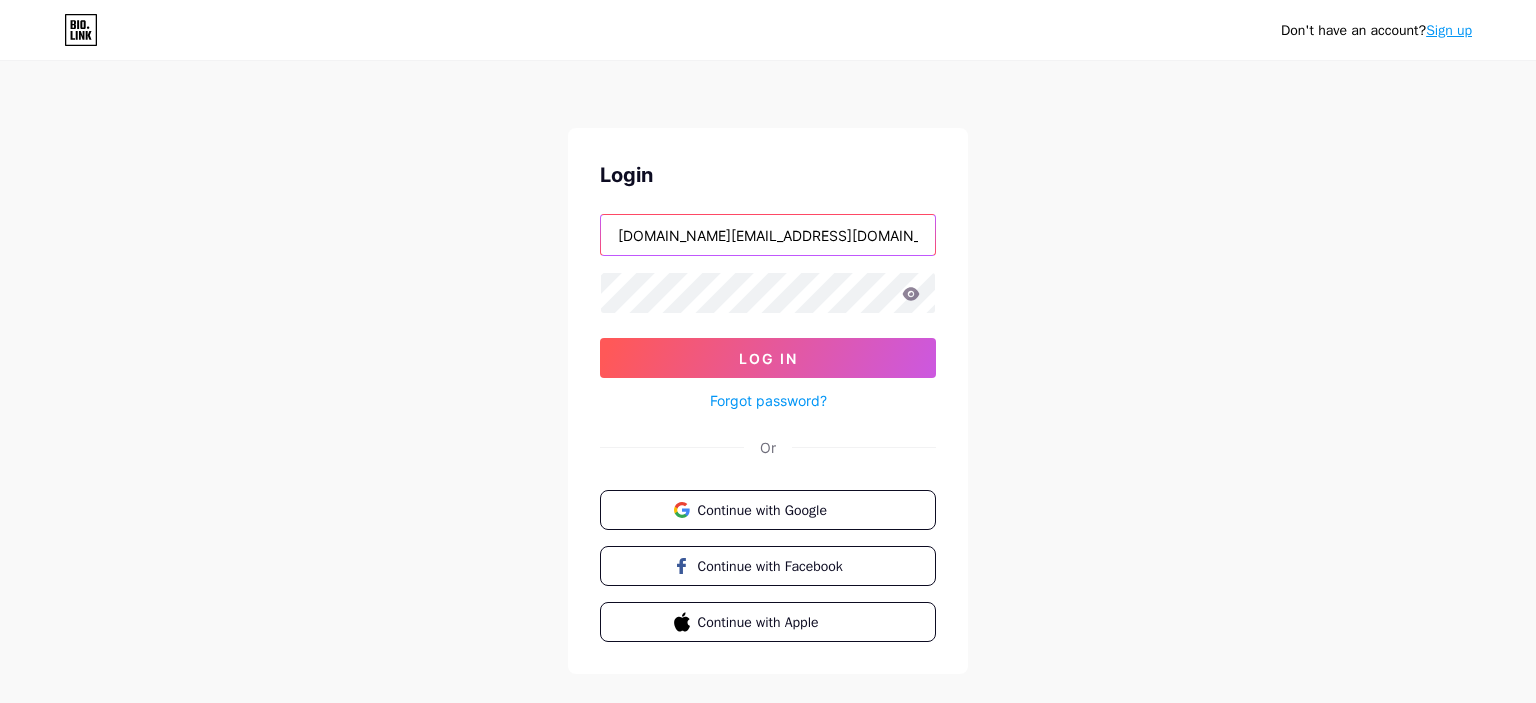 type on "[DOMAIN_NAME][EMAIL_ADDRESS][DOMAIN_NAME]" 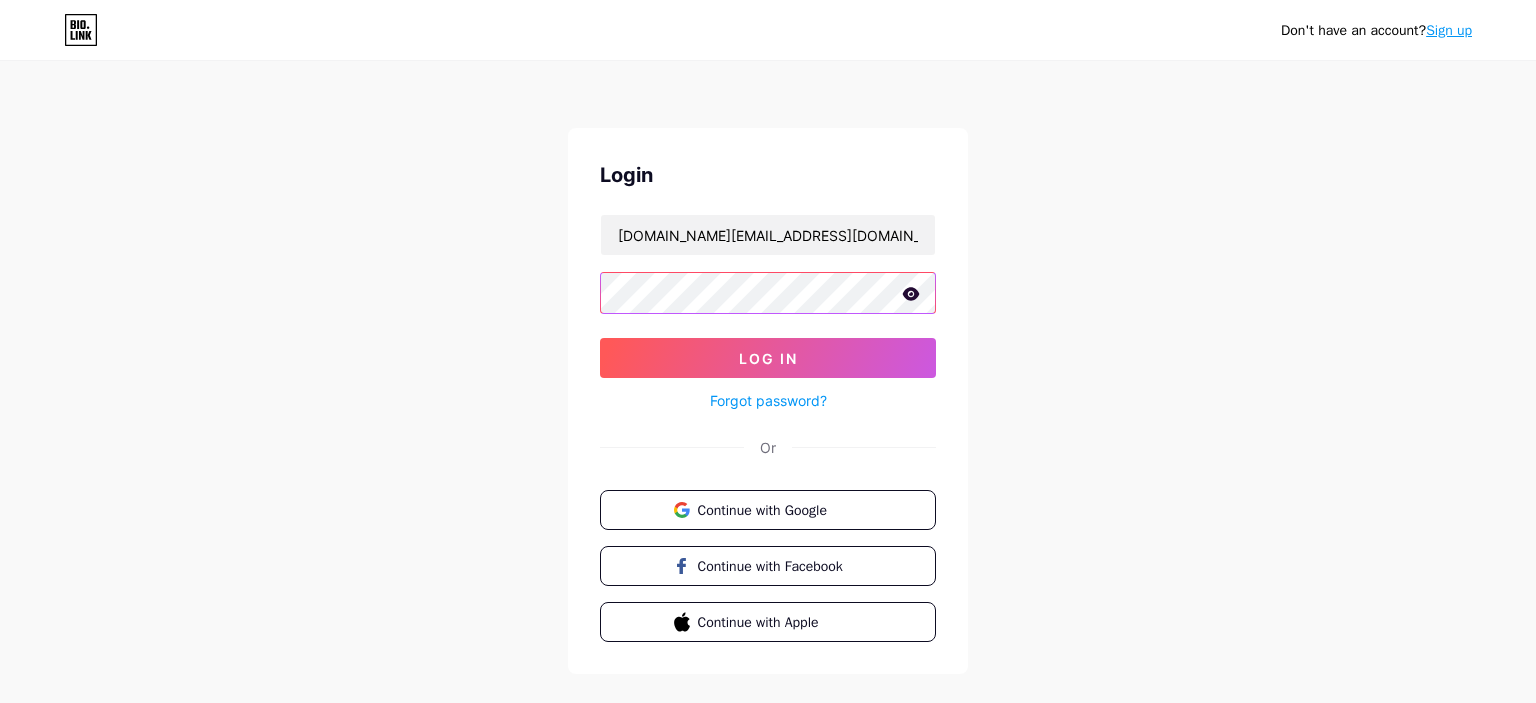 click on "Log In" at bounding box center (768, 358) 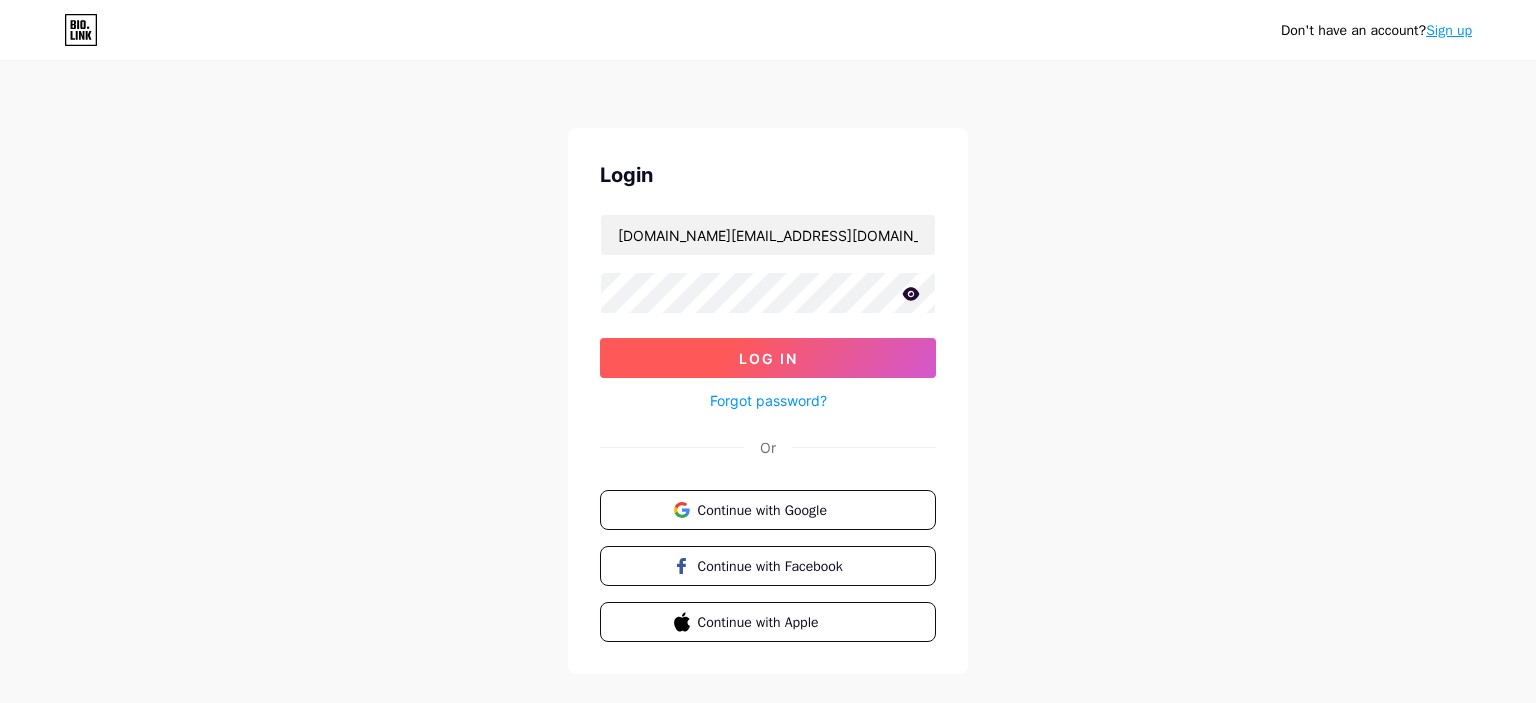 click on "Log In" at bounding box center (768, 358) 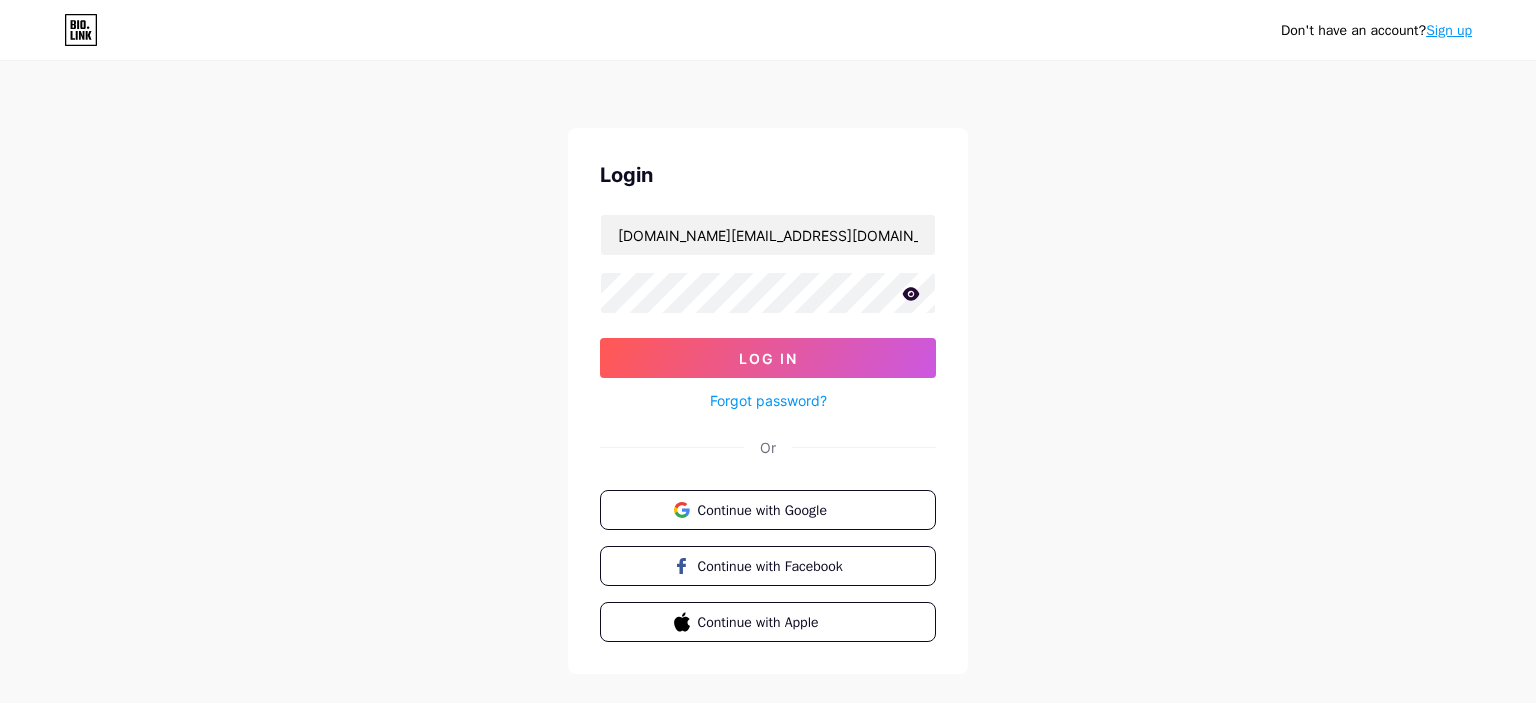 click 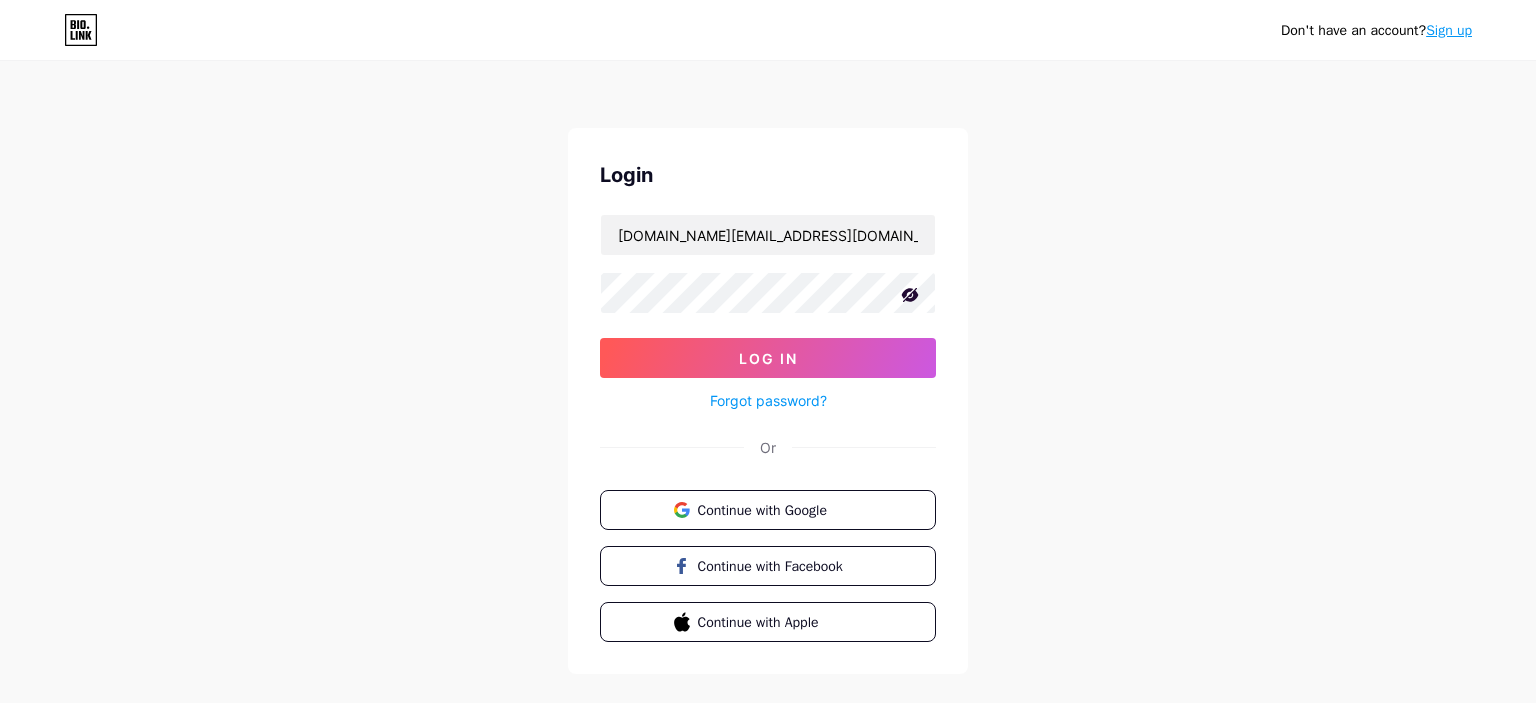 click 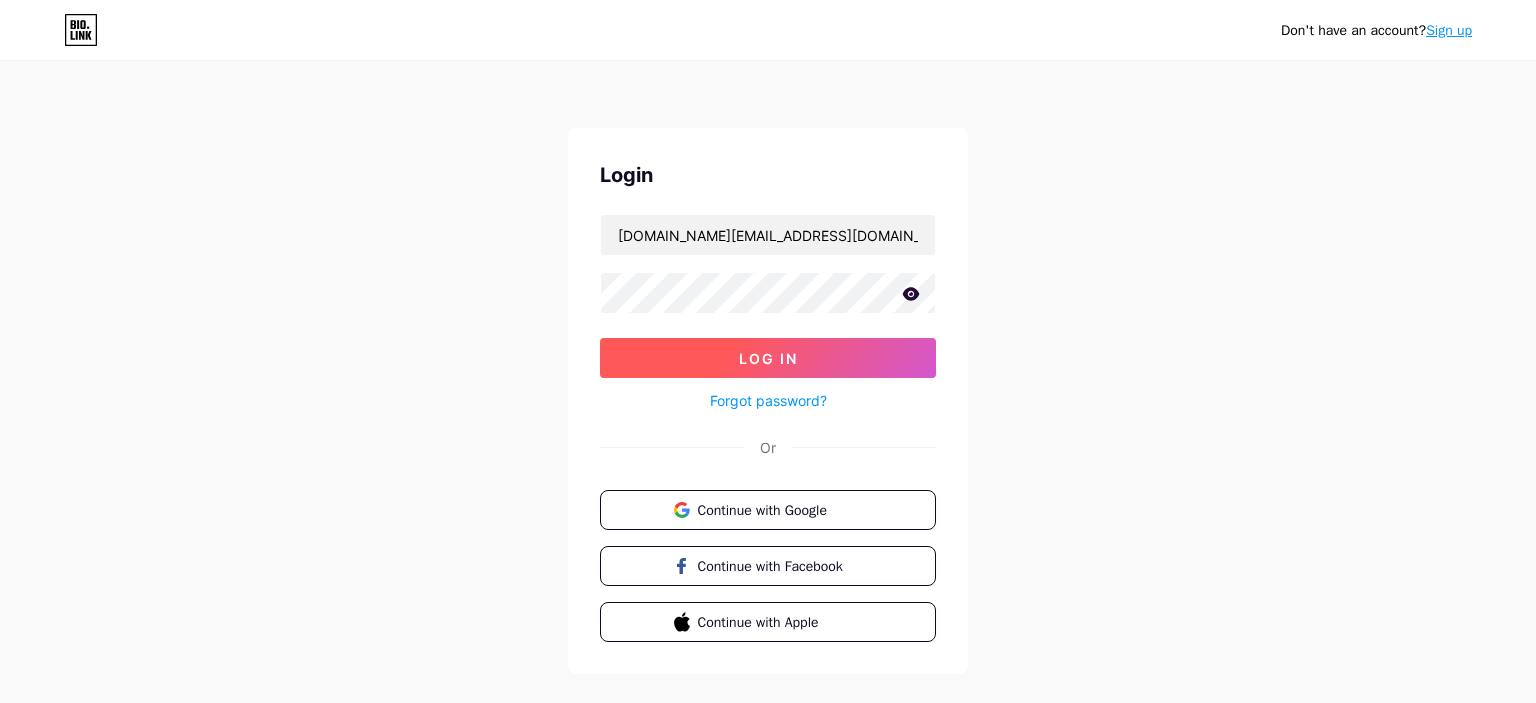 click on "Log In" at bounding box center (768, 358) 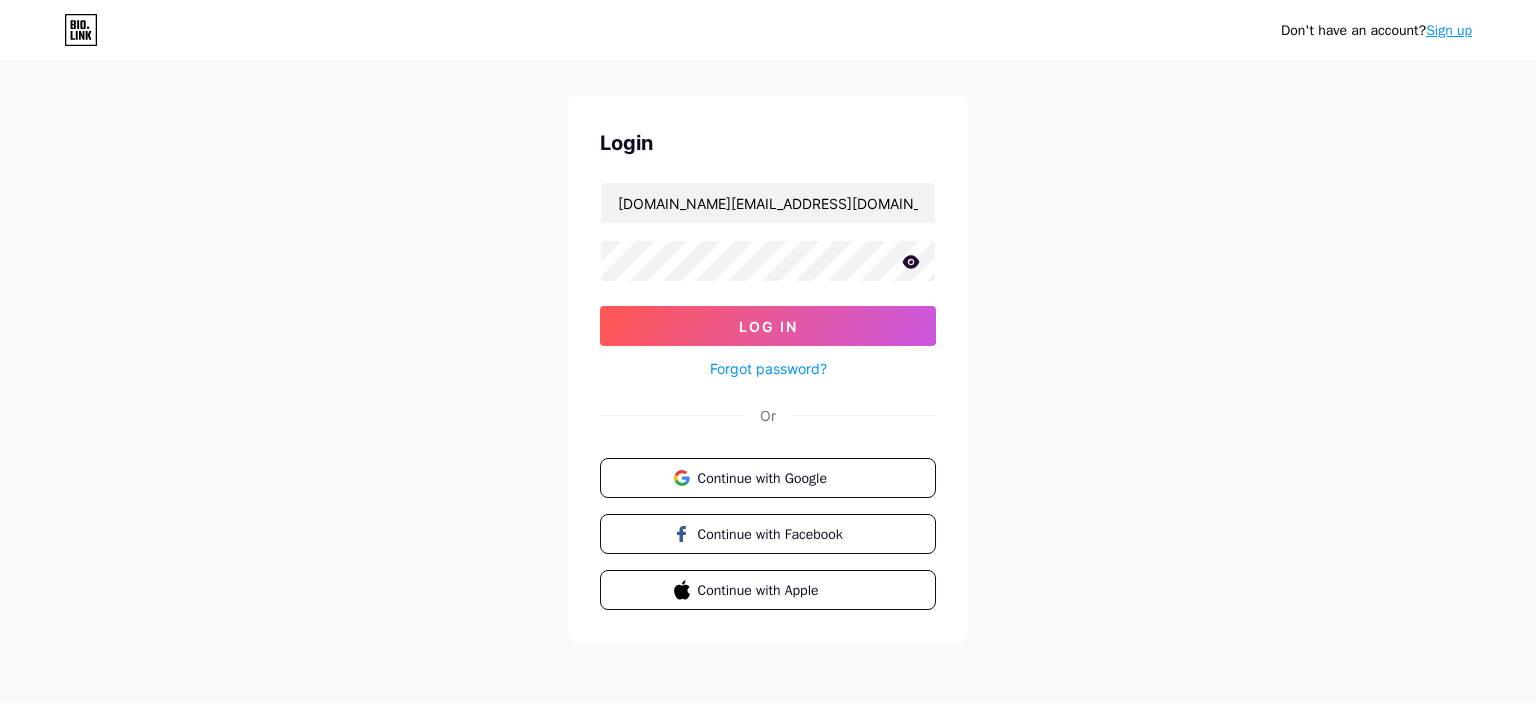 scroll, scrollTop: 0, scrollLeft: 0, axis: both 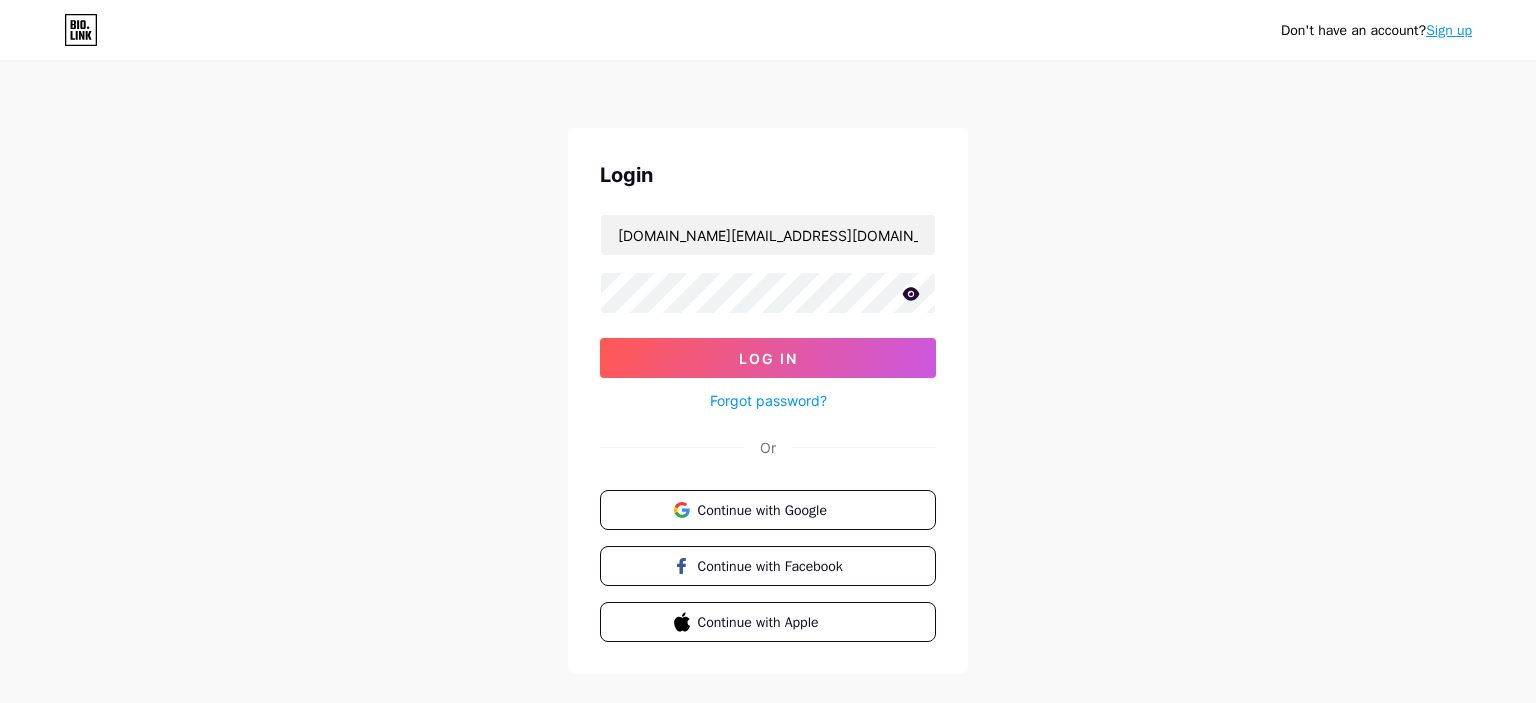click on "Login     [DOMAIN_NAME][EMAIL_ADDRESS][DOMAIN_NAME]               Log In
Forgot password?
Or       Continue with Google     Continue with Facebook
Continue with Apple" at bounding box center [768, 401] 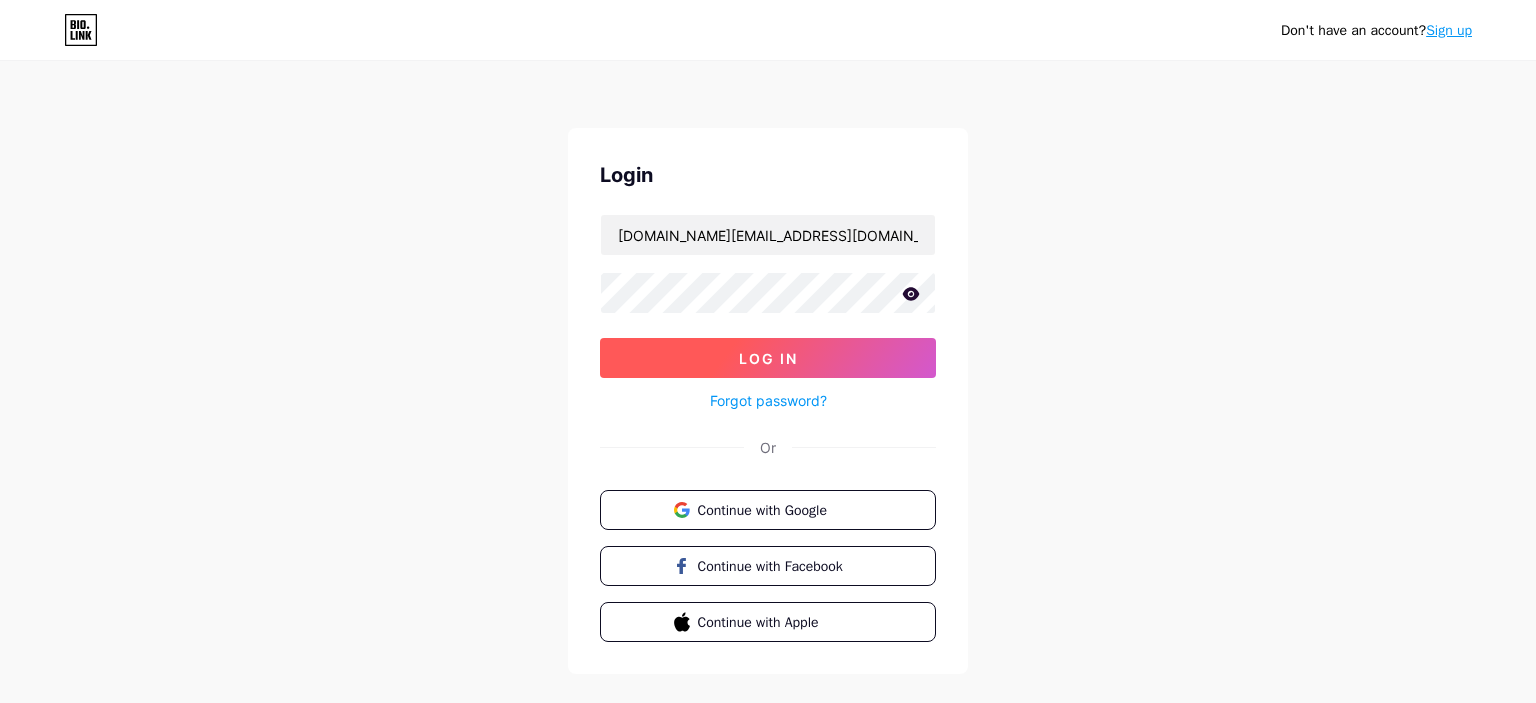 click on "Log In" at bounding box center [768, 358] 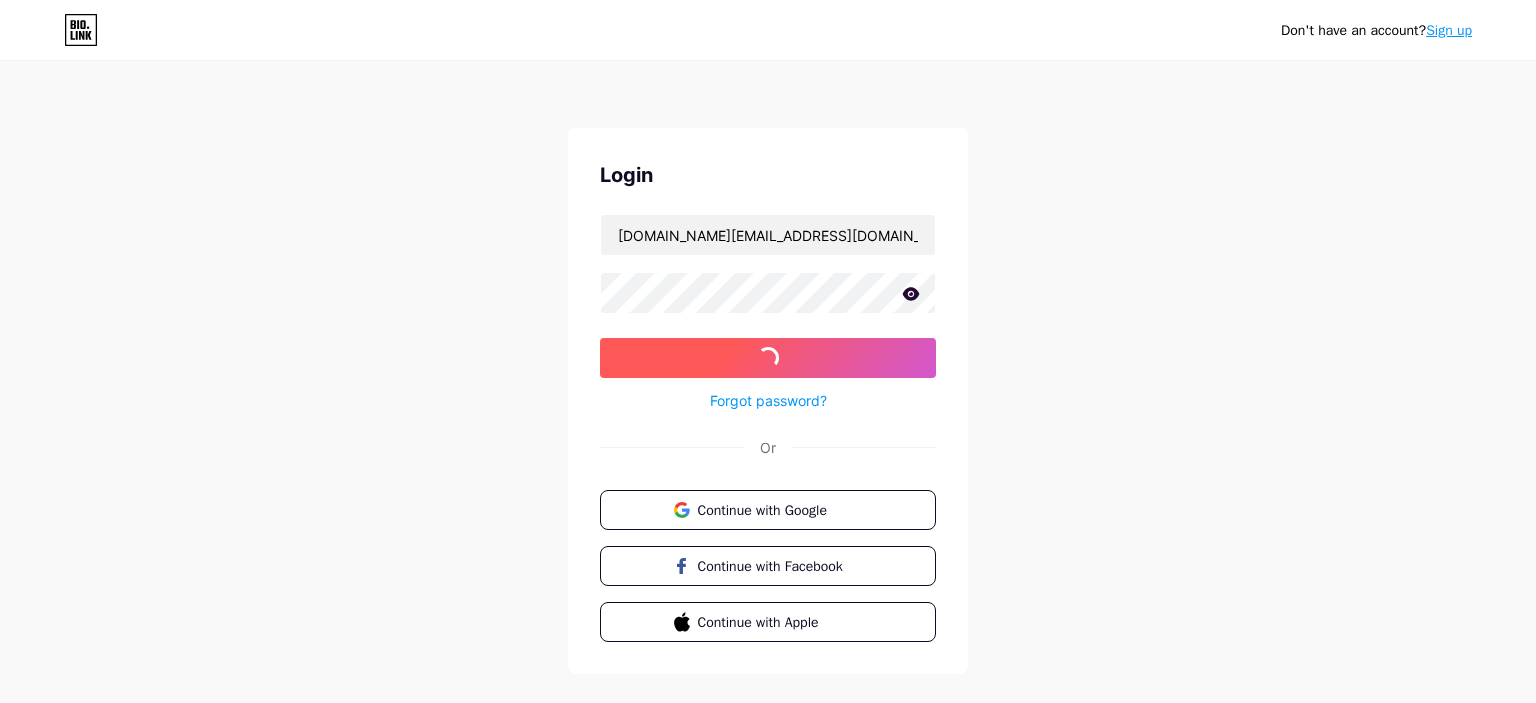 click on "Log In" at bounding box center (768, 358) 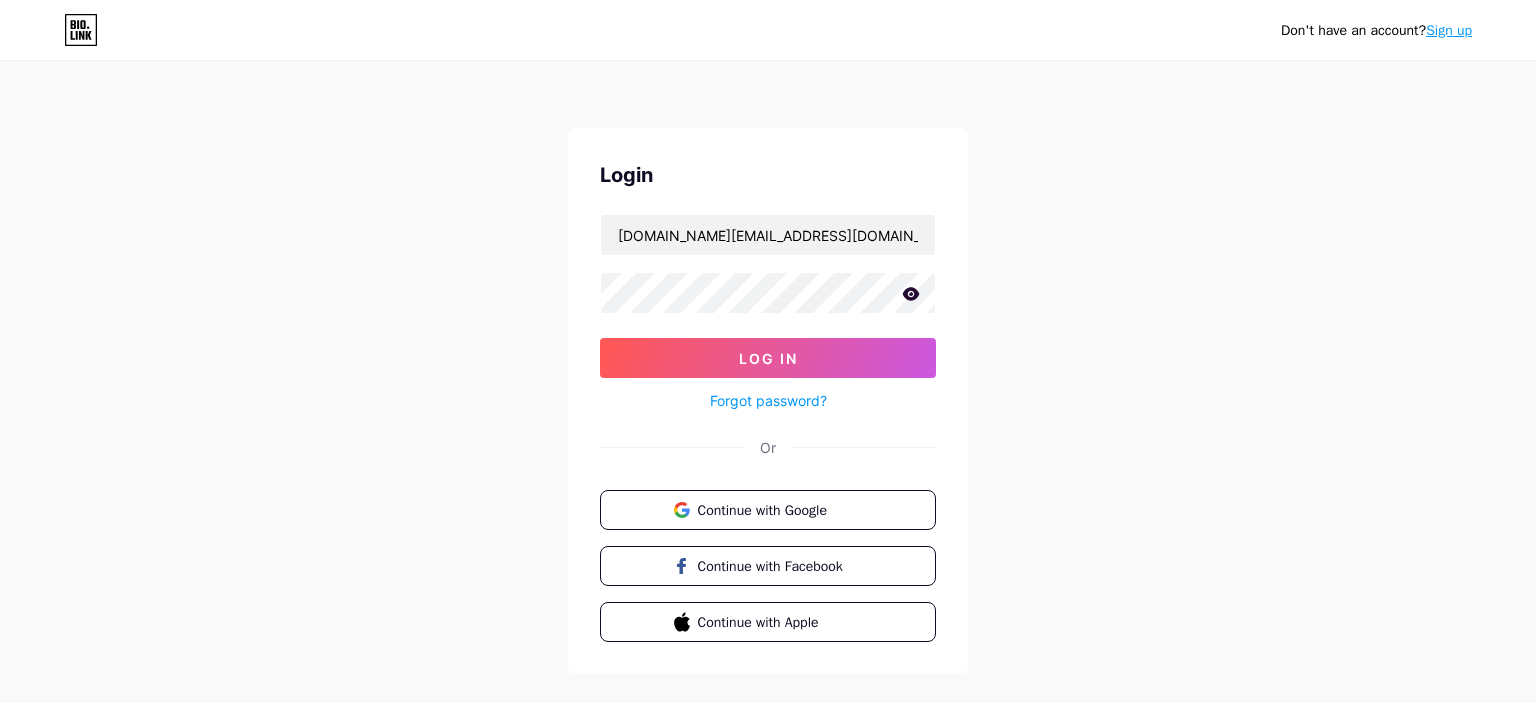 click 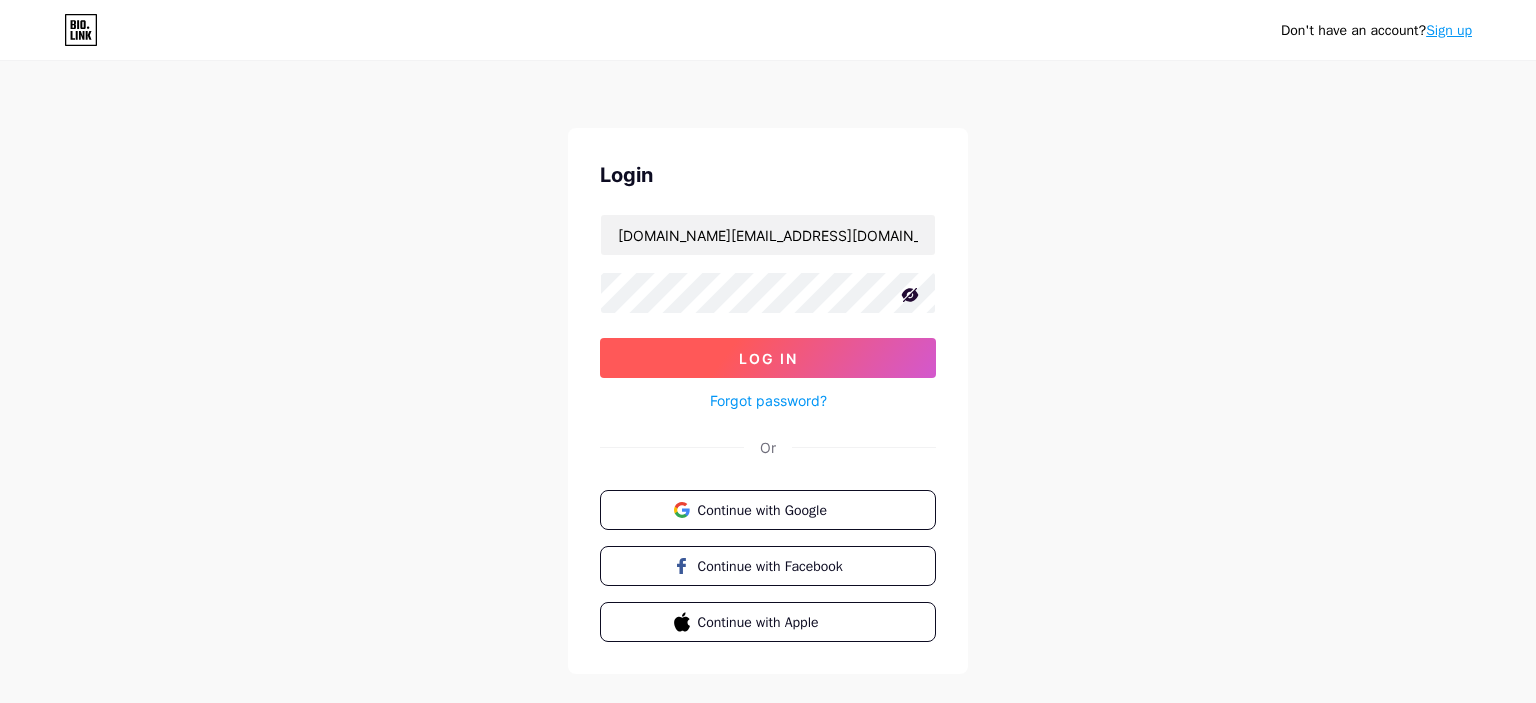 click on "Log In" at bounding box center [768, 358] 